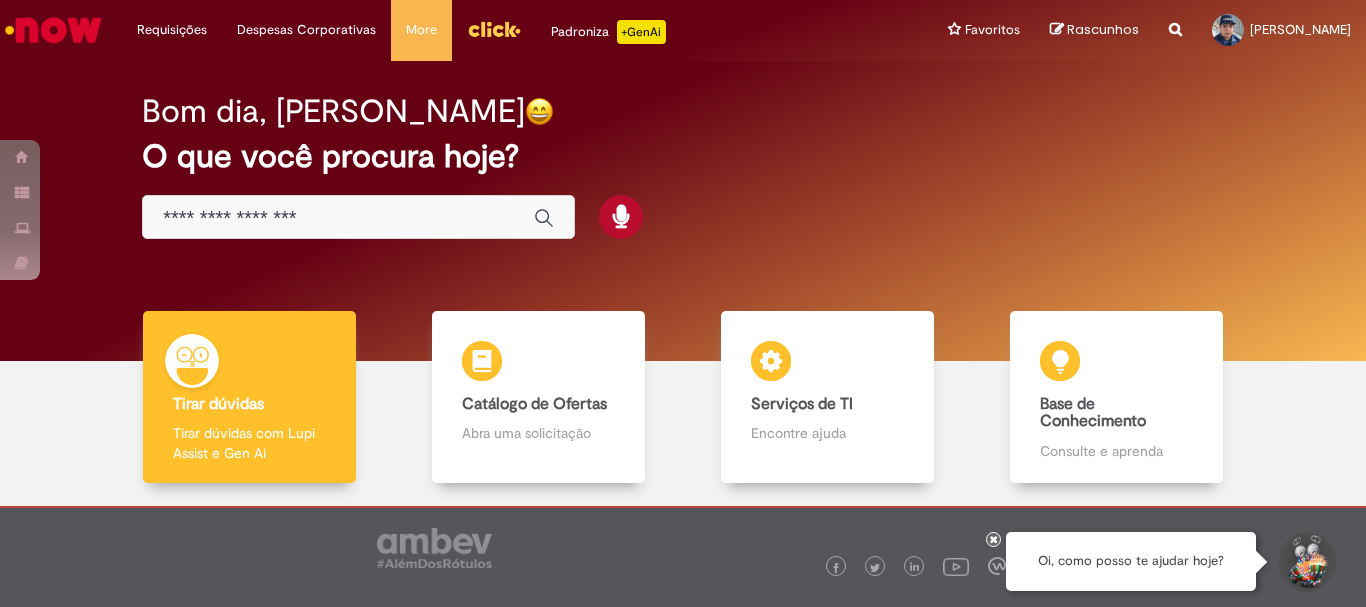 scroll, scrollTop: 0, scrollLeft: 0, axis: both 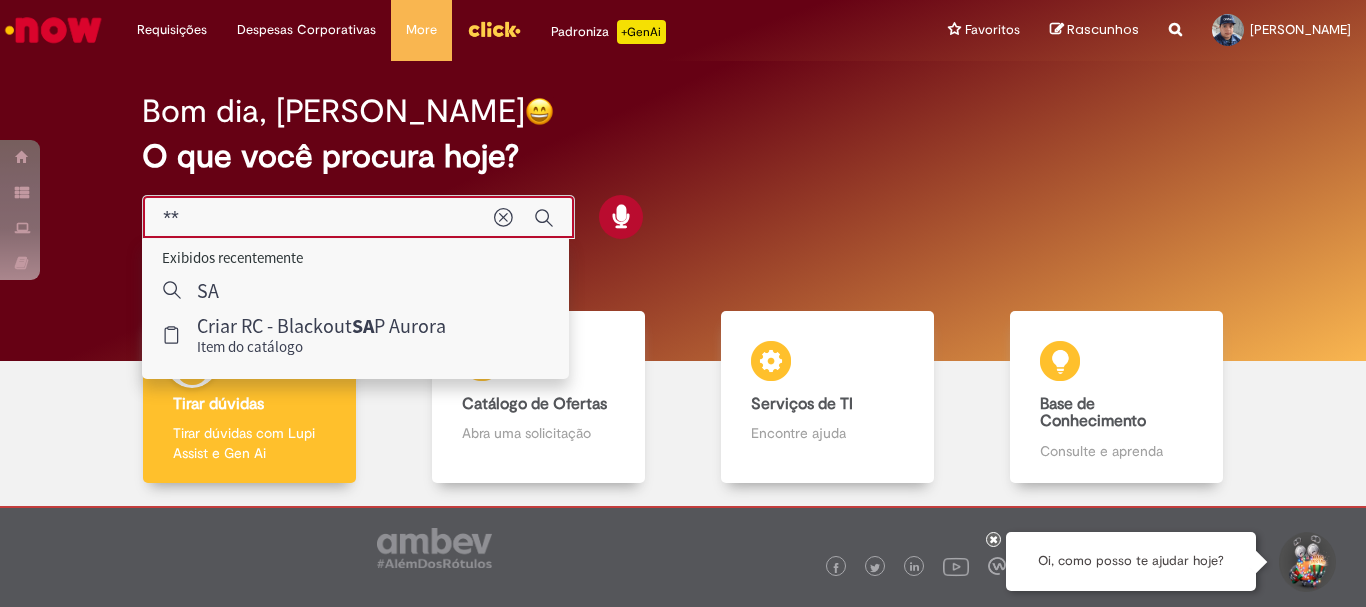 type on "***" 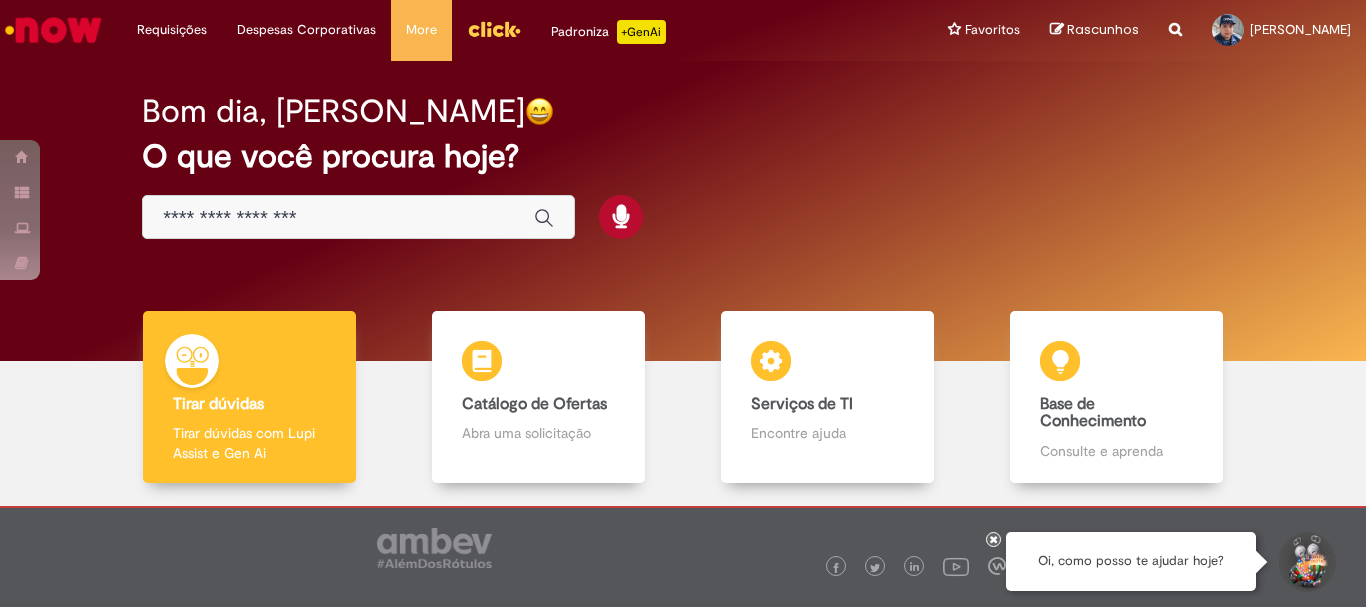 click at bounding box center (338, 218) 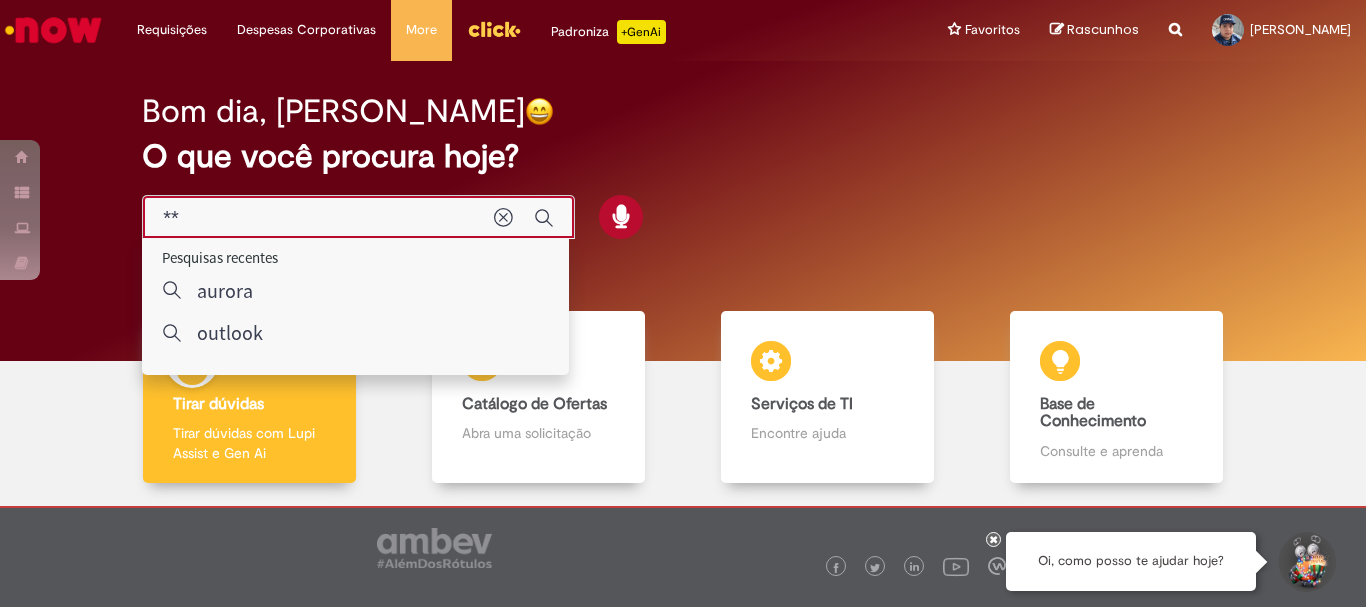 type on "***" 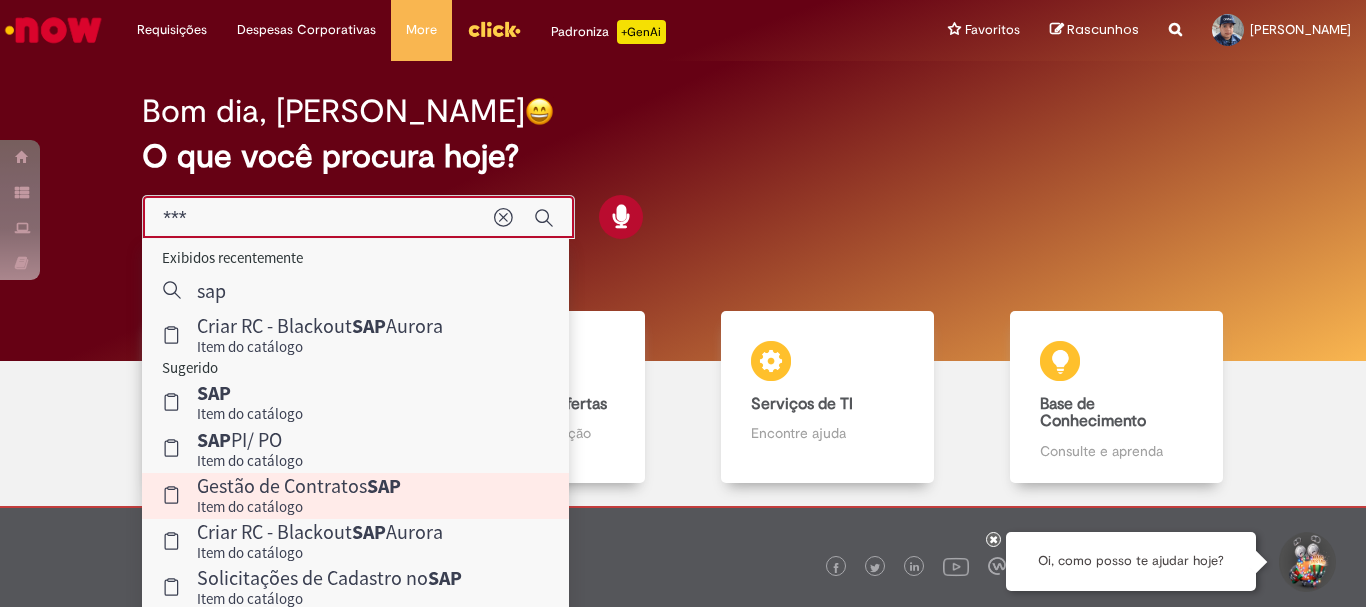 scroll, scrollTop: 98, scrollLeft: 0, axis: vertical 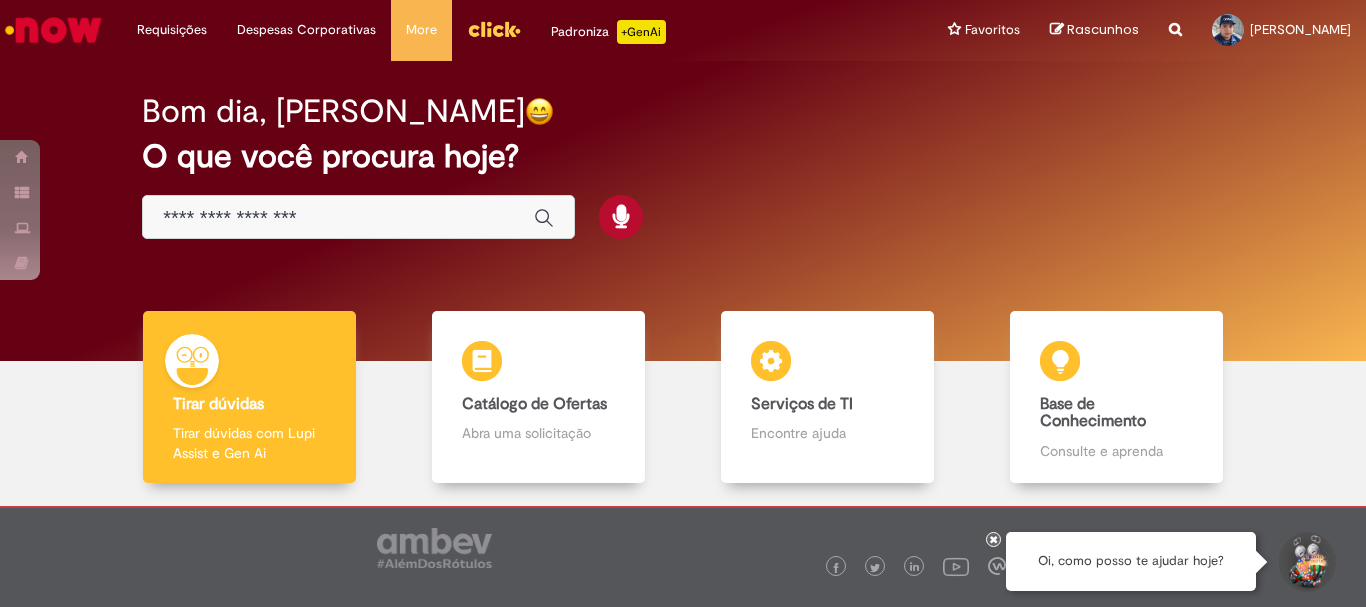 click at bounding box center (338, 218) 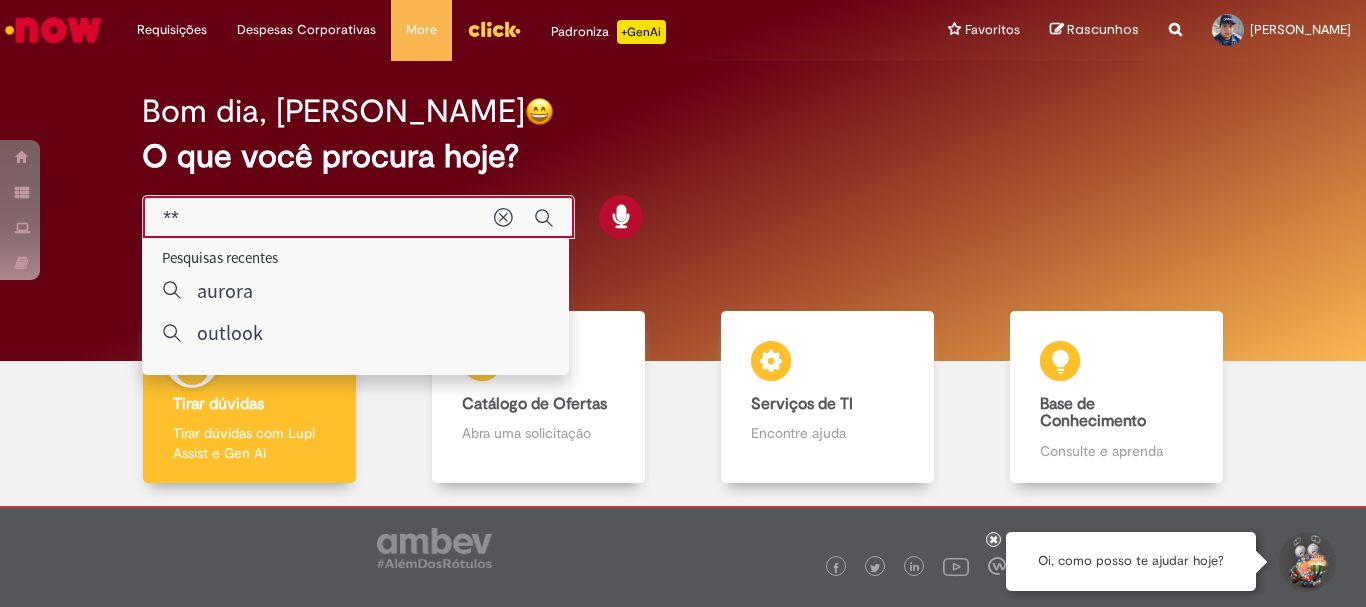 type on "***" 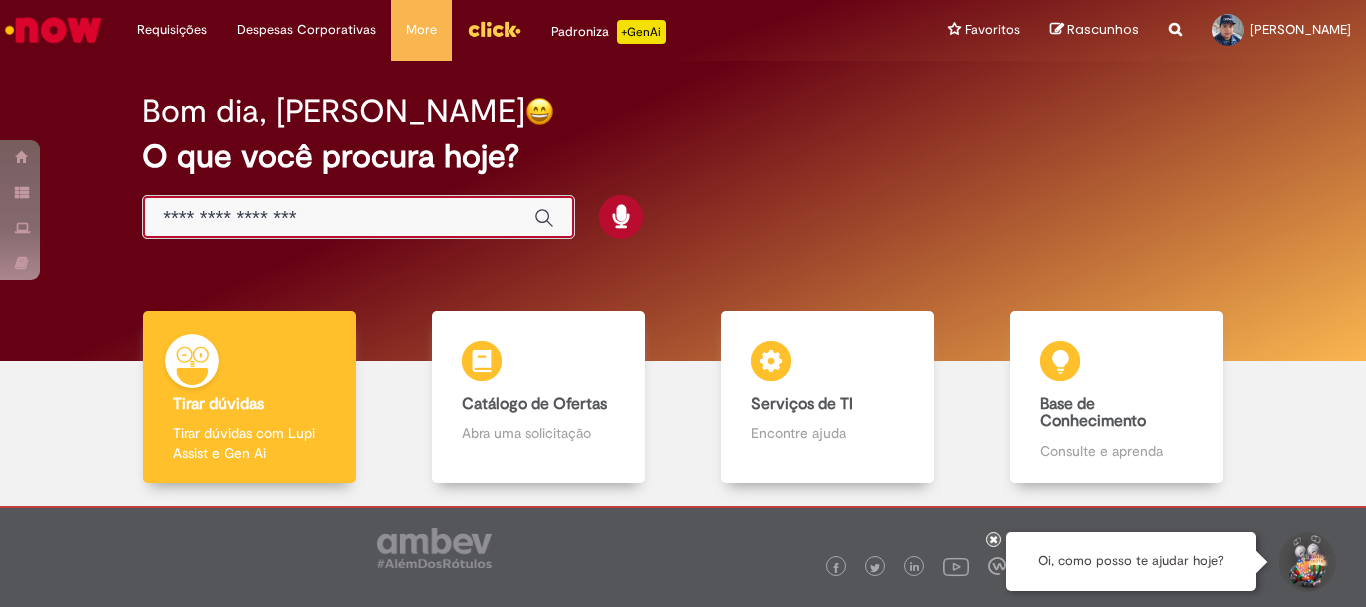 click at bounding box center (338, 218) 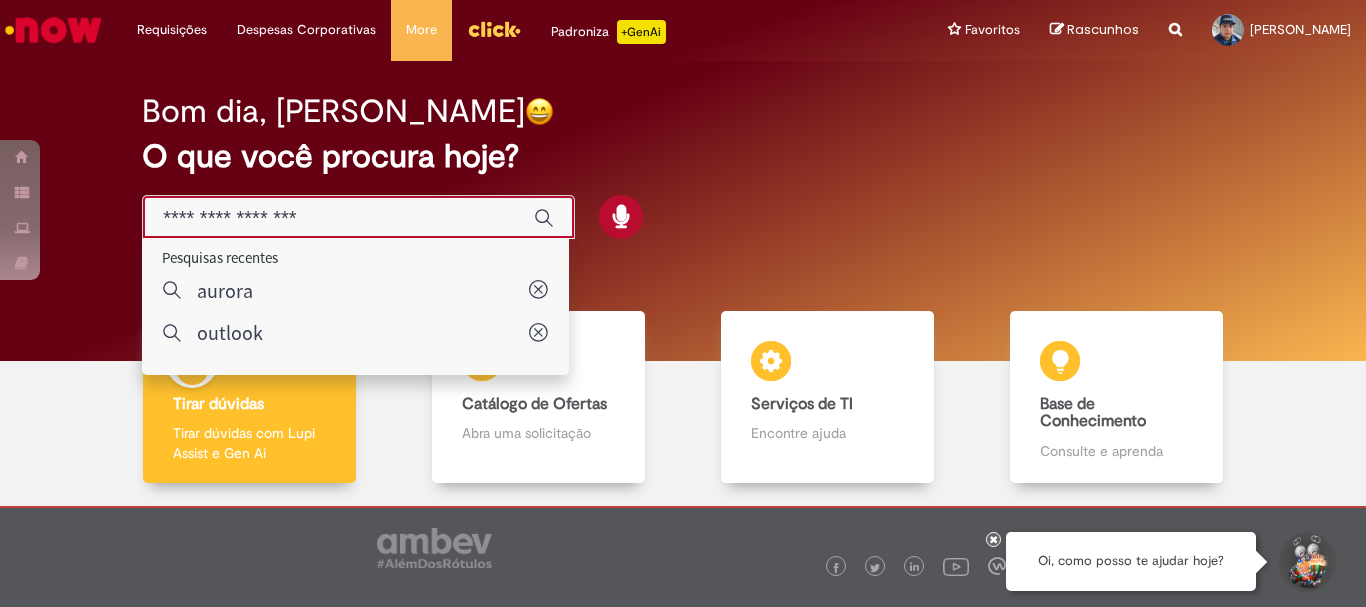 click at bounding box center [338, 218] 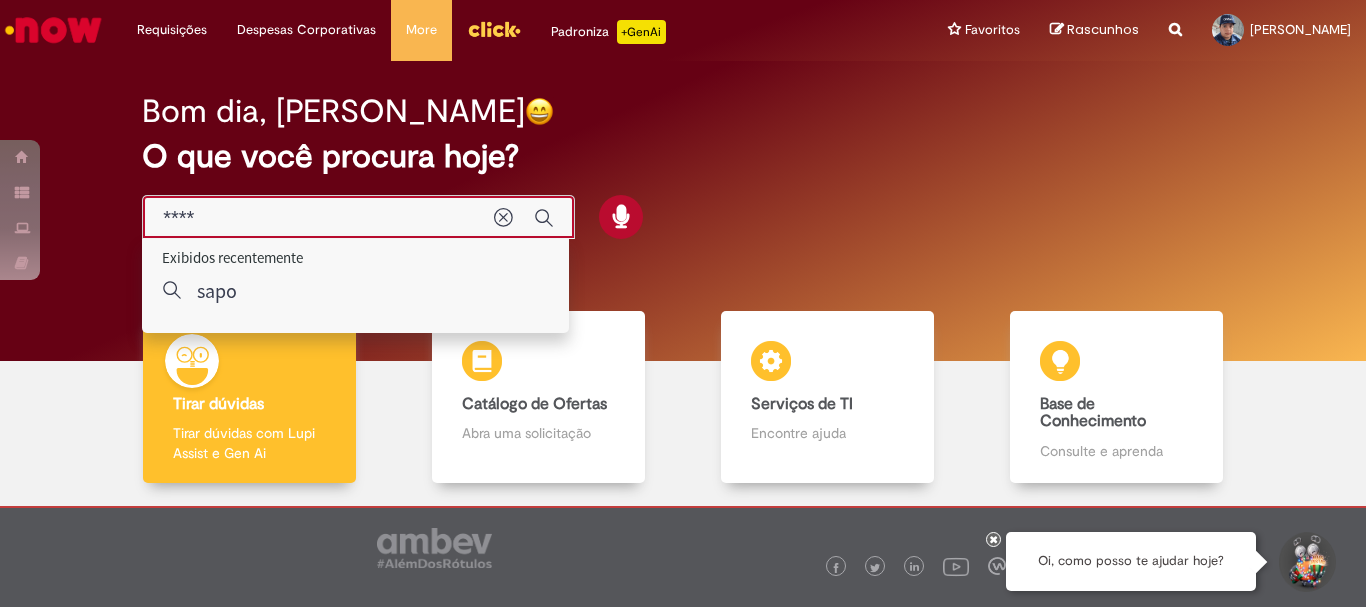 type on "***" 